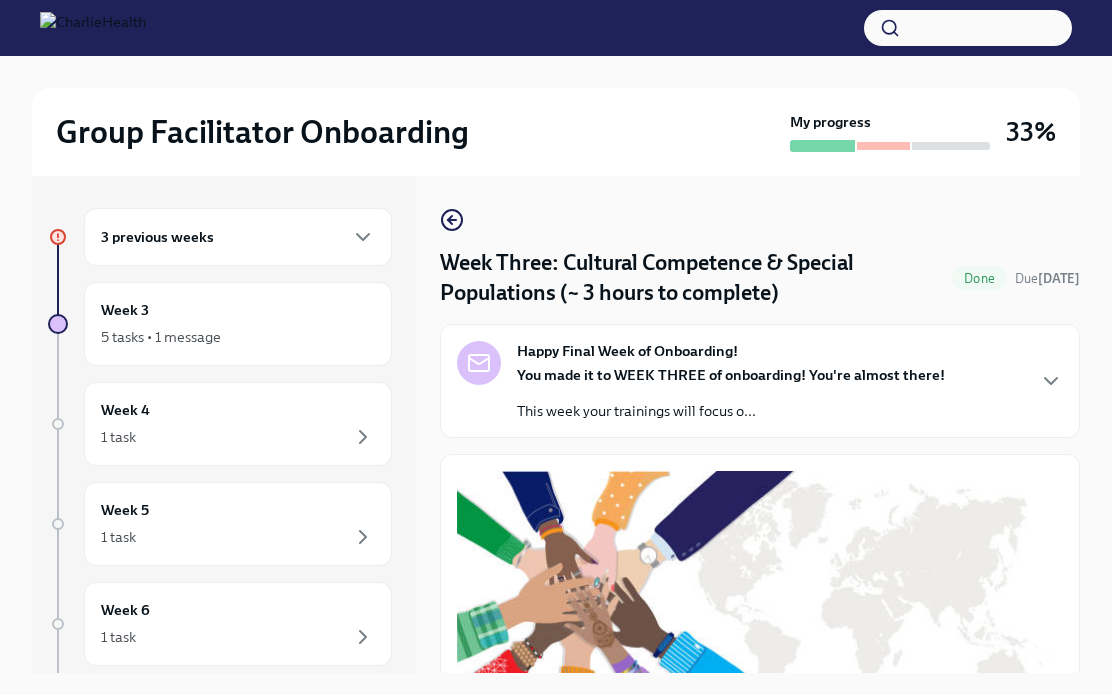scroll, scrollTop: 34, scrollLeft: 0, axis: vertical 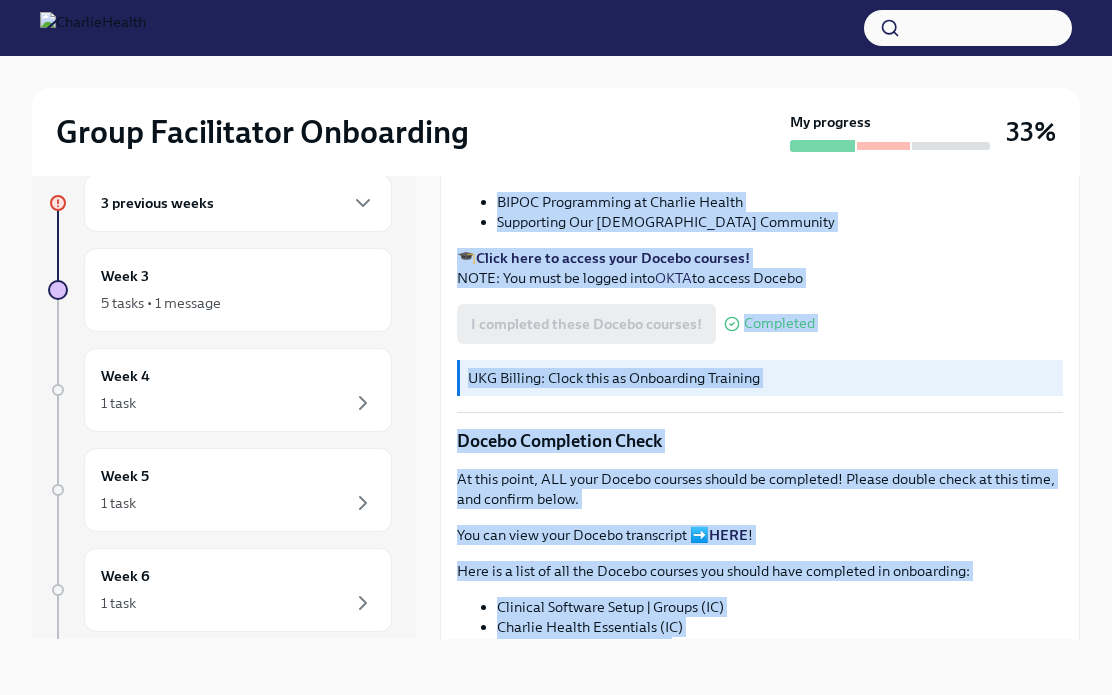 drag, startPoint x: 839, startPoint y: 410, endPoint x: 854, endPoint y: 657, distance: 247.45505 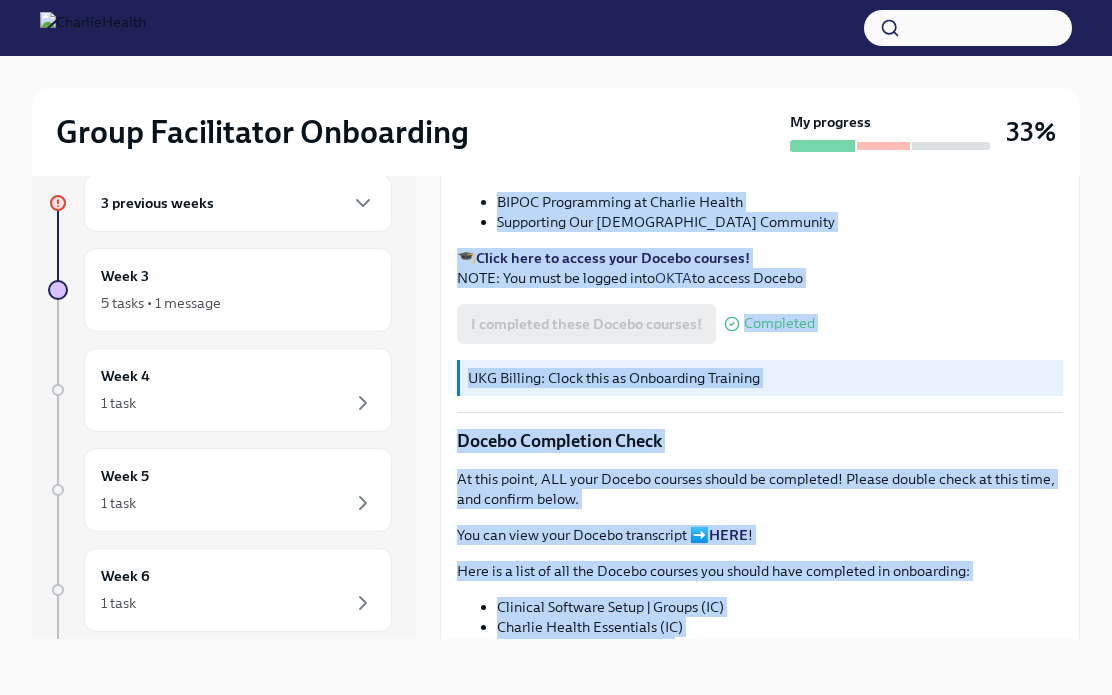 scroll, scrollTop: 708, scrollLeft: 0, axis: vertical 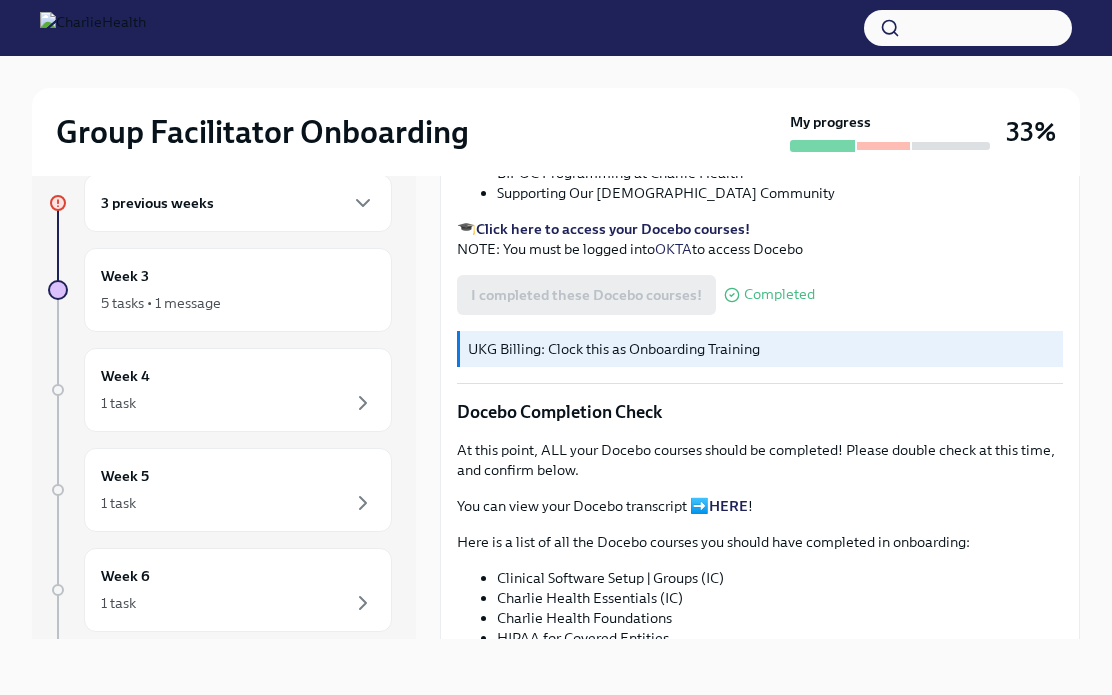 click on "Working with clients all over the country, we as providers will experience many different cultures and special populations. Please take the following courses in [GEOGRAPHIC_DATA] and [GEOGRAPHIC_DATA]. Complete Two Docebo Courses Please complete these  two  Docebo courses next:
BIPOC Programming at Charlie Health
Supporting Our [DEMOGRAPHIC_DATA] Community
🎓  Click here to access your Docebo courses!
NOTE: You must be logged into  OKTA  to access Docebo I completed these Docebo courses! Completed UKG Billing: Clock this as Onboarding Training Docebo Completion Check At this point, ALL your Docebo courses should be completed! Please double check at this time, and confirm below.
You can view your Docebo transcript ➡️  HERE !
Here is a list of all the Docebo courses you should have completed in onboarding:
Clinical Software Setup | Groups (IC)
Charlie Health Essentials (IC)
Charlie Health Foundations
HIPAA for Covered Entities
Core Compliance
Group | Tech Success
Group | Skills for Facilitators" at bounding box center [760, 501] 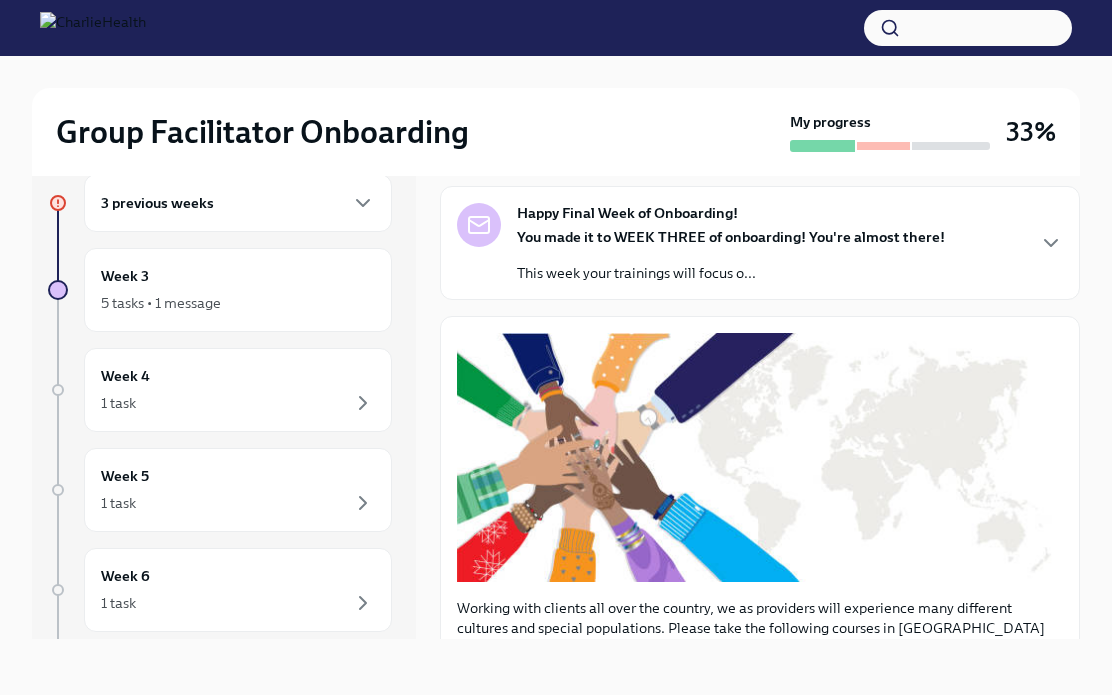 scroll, scrollTop: 83, scrollLeft: 0, axis: vertical 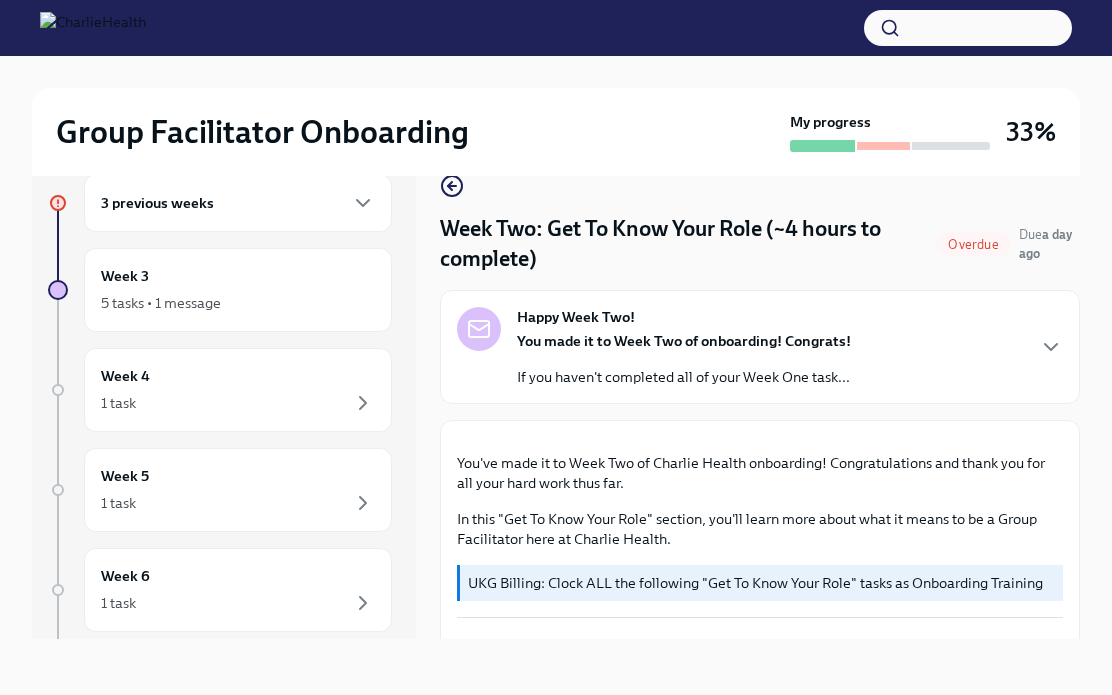 click on "Week Two: Get To Know Your Role (~4 hours to complete)" at bounding box center (684, 244) 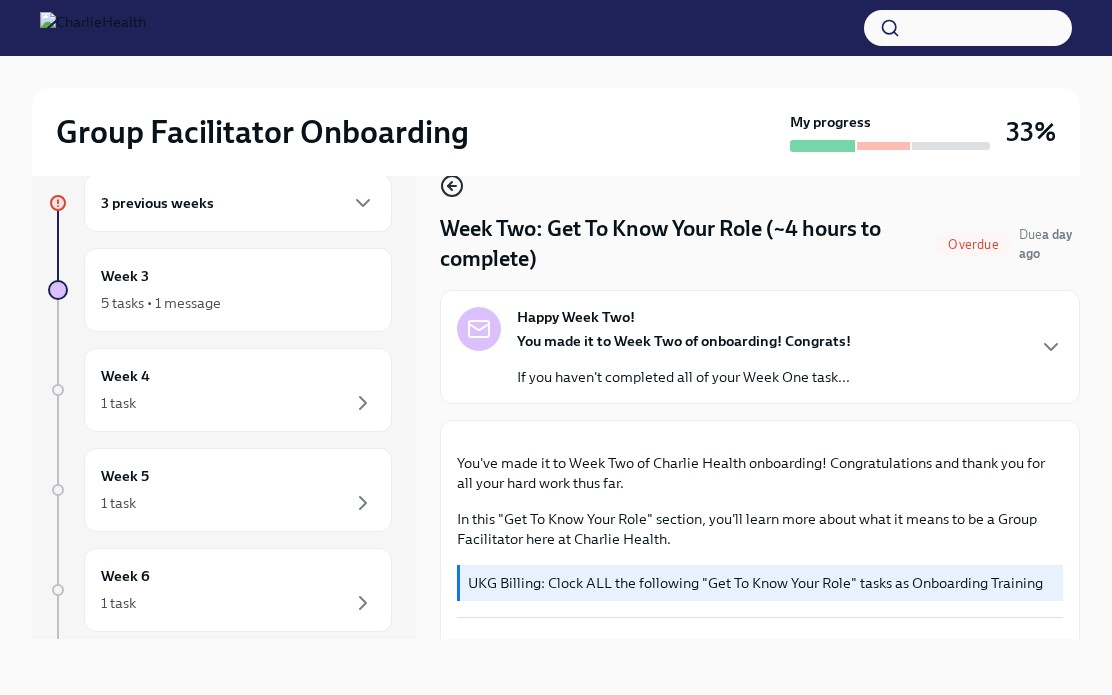 click 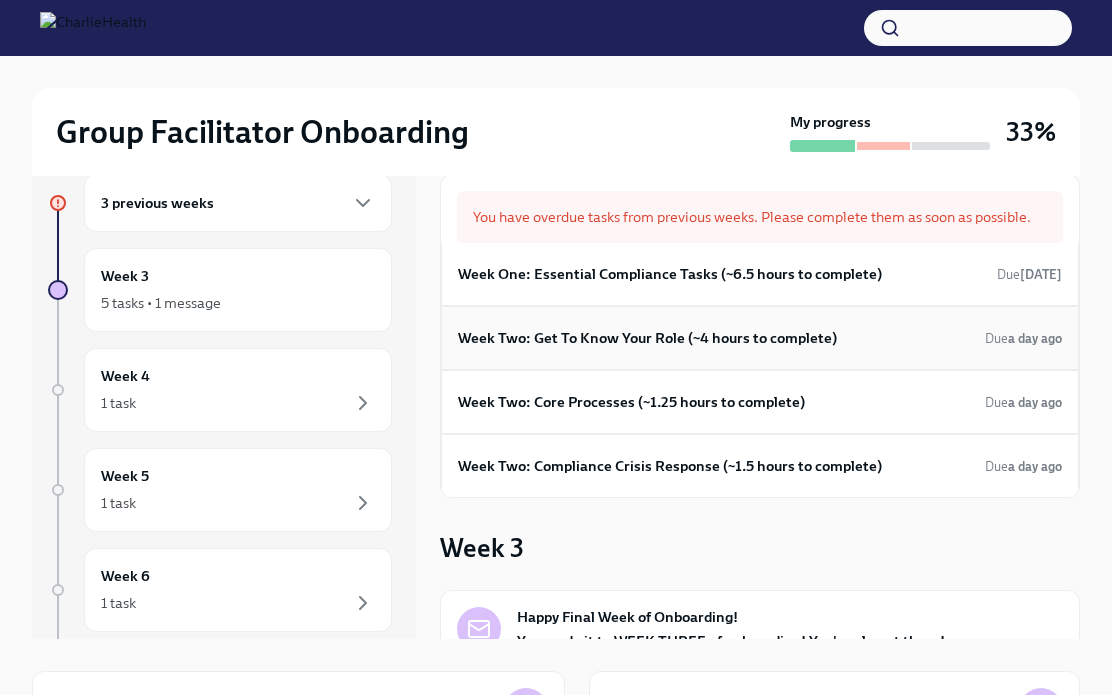 click on "Week Two: Get To Know Your Role (~4 hours to complete) Due  a day ago" at bounding box center (760, 338) 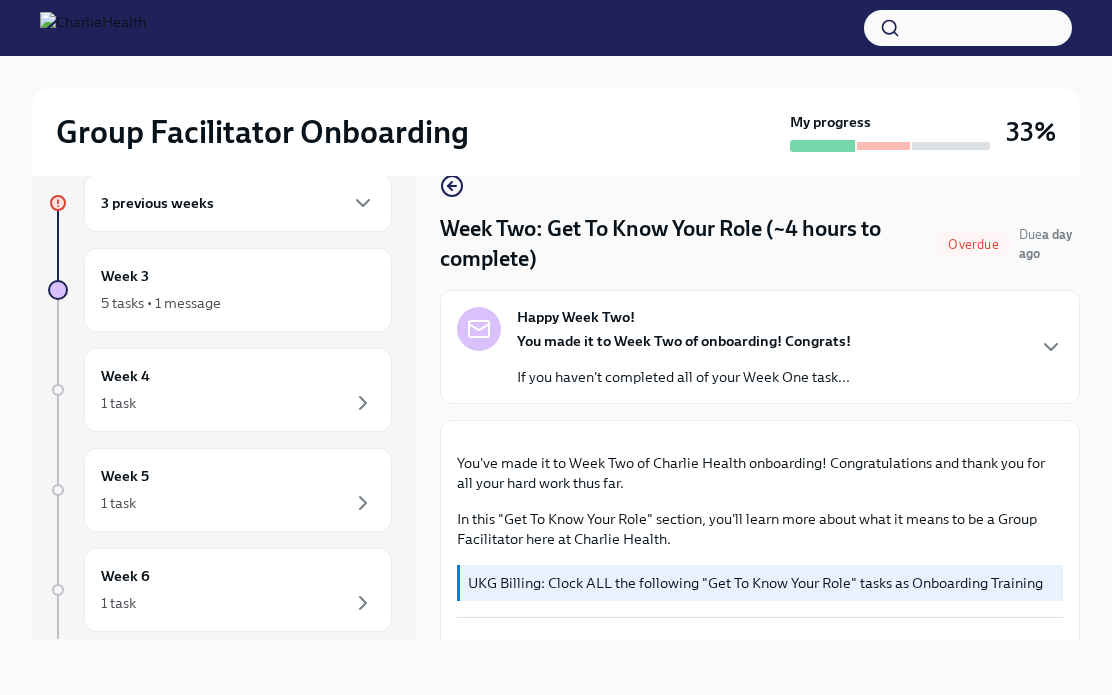 click on "Happy Week Two! You made it to Week Two of onboarding! Congrats!
If you haven't completed all of your Week One task..." at bounding box center (654, 347) 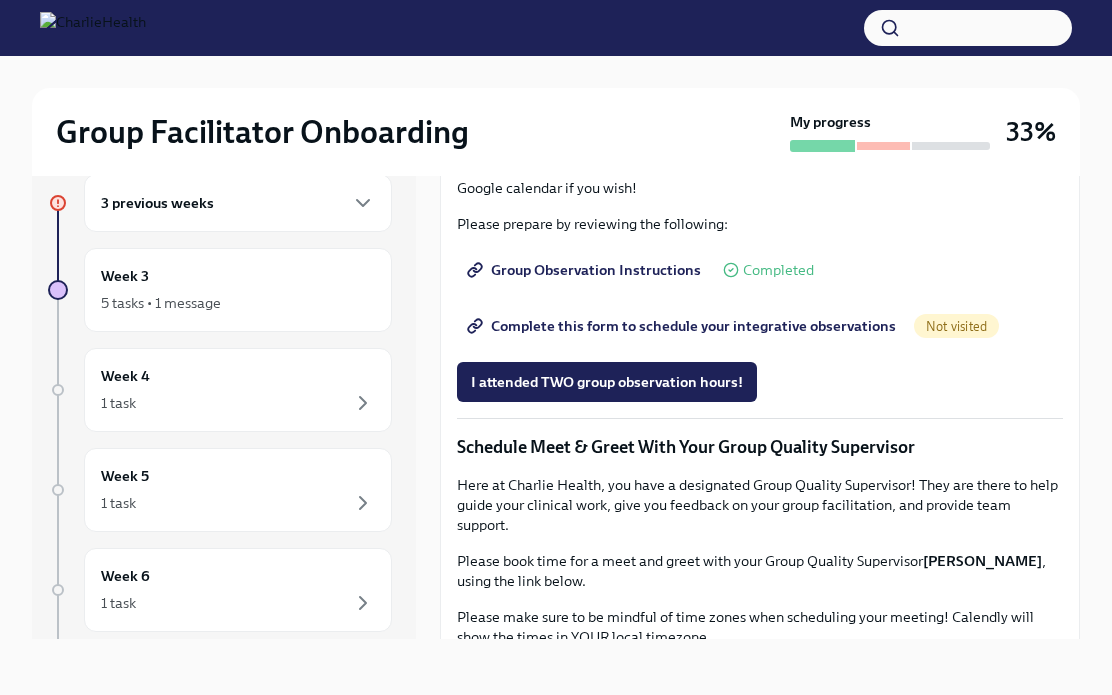 scroll, scrollTop: 1586, scrollLeft: 0, axis: vertical 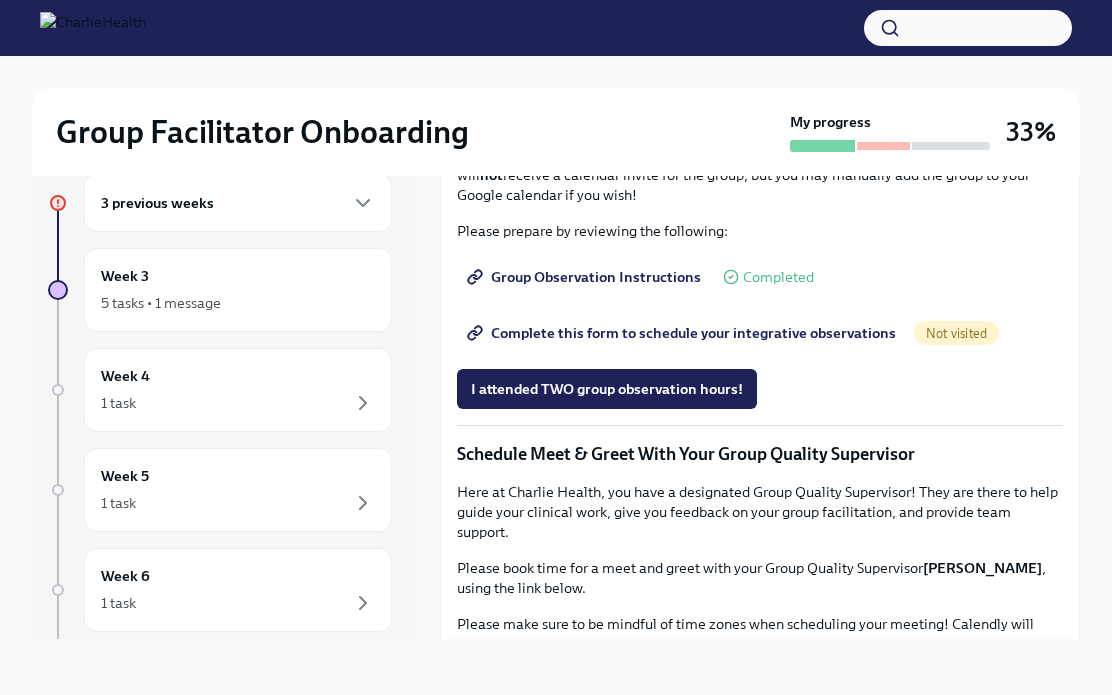 click on "I completed these three Docebo courses!" at bounding box center [606, -136] 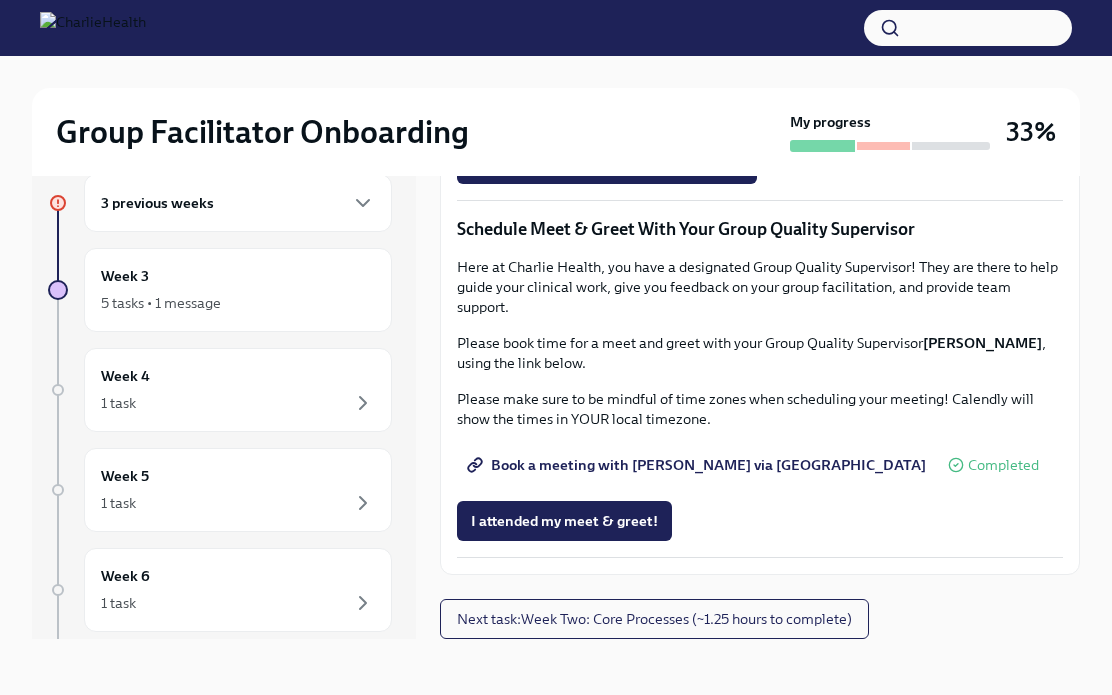scroll, scrollTop: 1986, scrollLeft: 0, axis: vertical 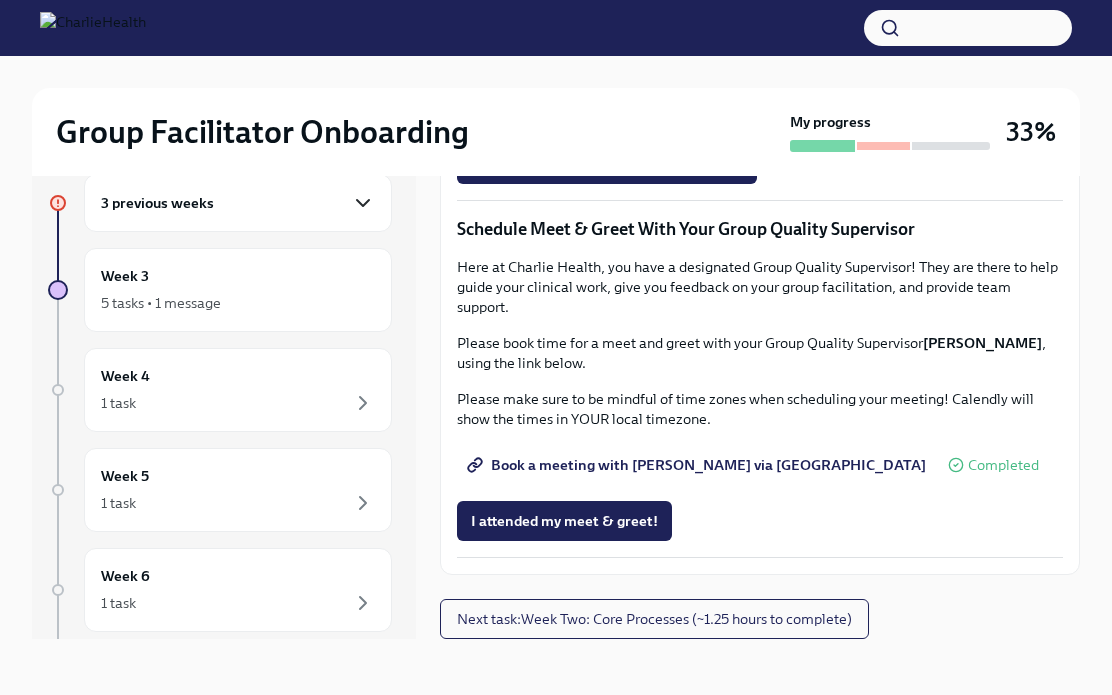 click 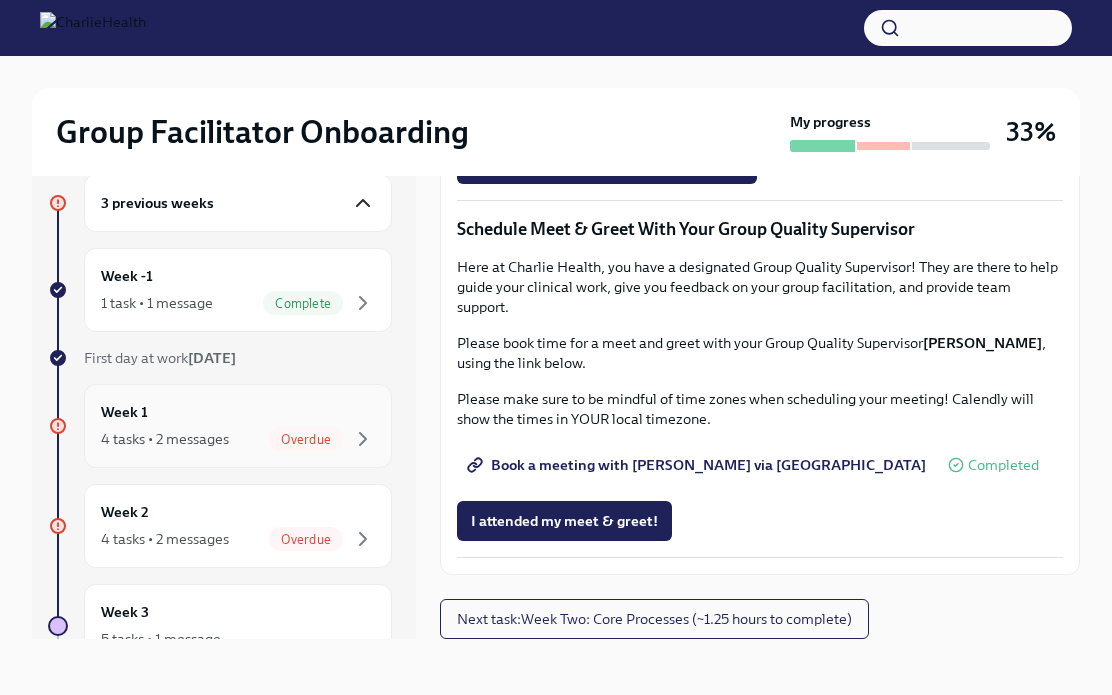 click on "Overdue" at bounding box center (306, 439) 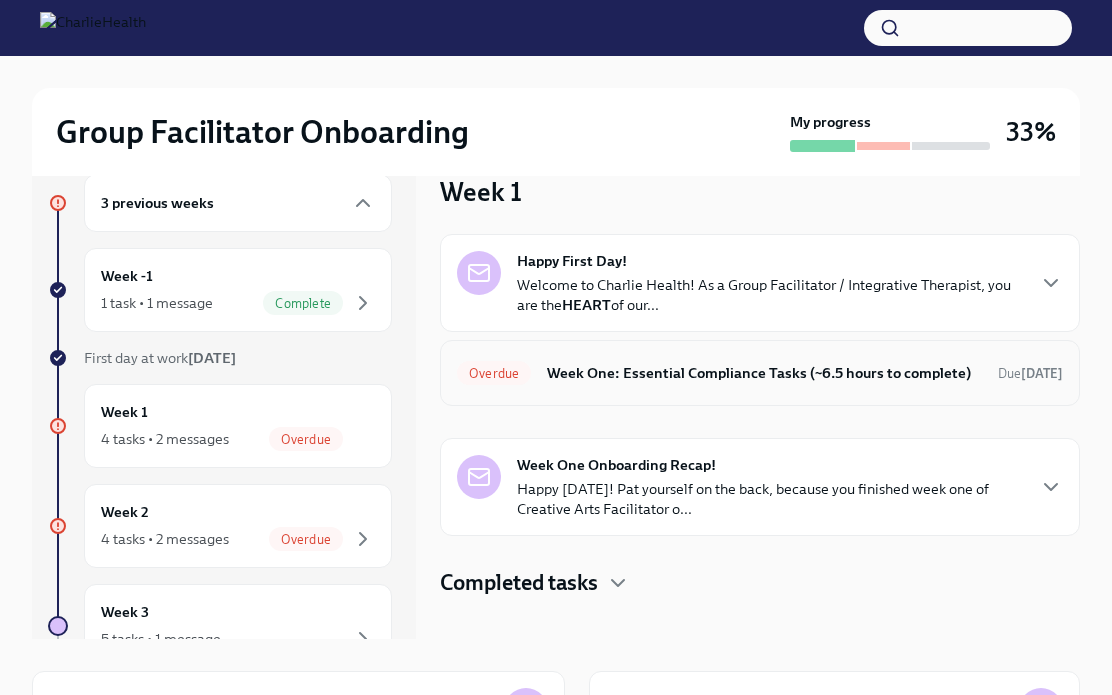 click on "Week One: Essential Compliance Tasks (~6.5 hours to complete)" at bounding box center (764, 373) 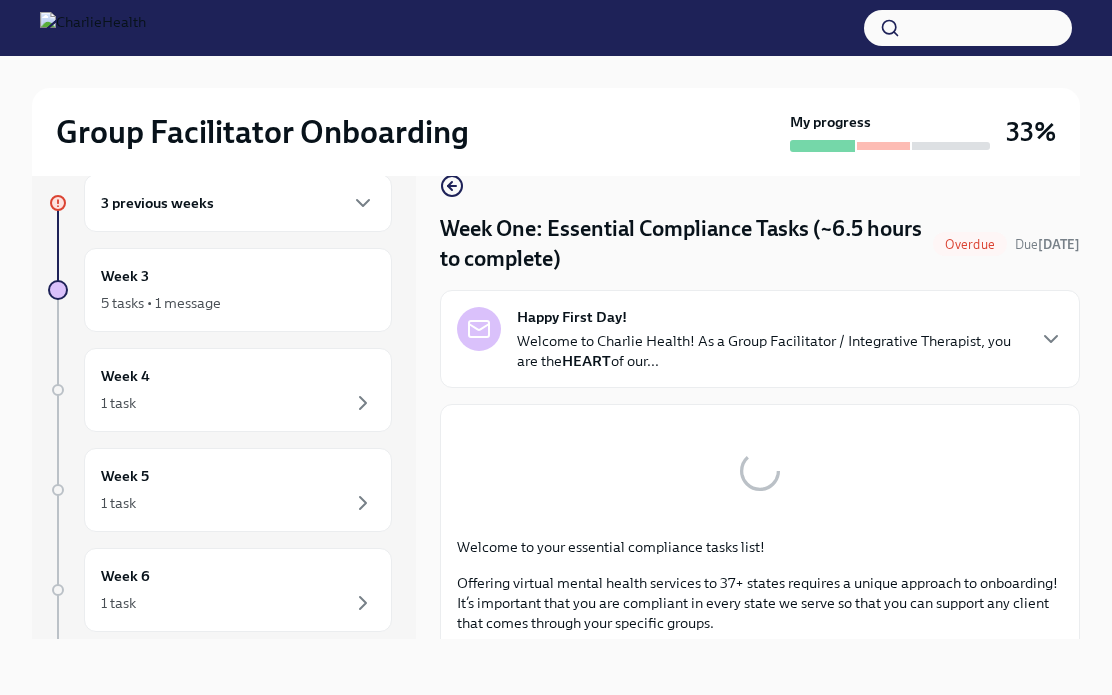 click on "Happy First Day! Welcome to Charlie Health! As a Group Facilitator / Integrative Therapist, you are the  HEART  of our..." at bounding box center (760, 339) 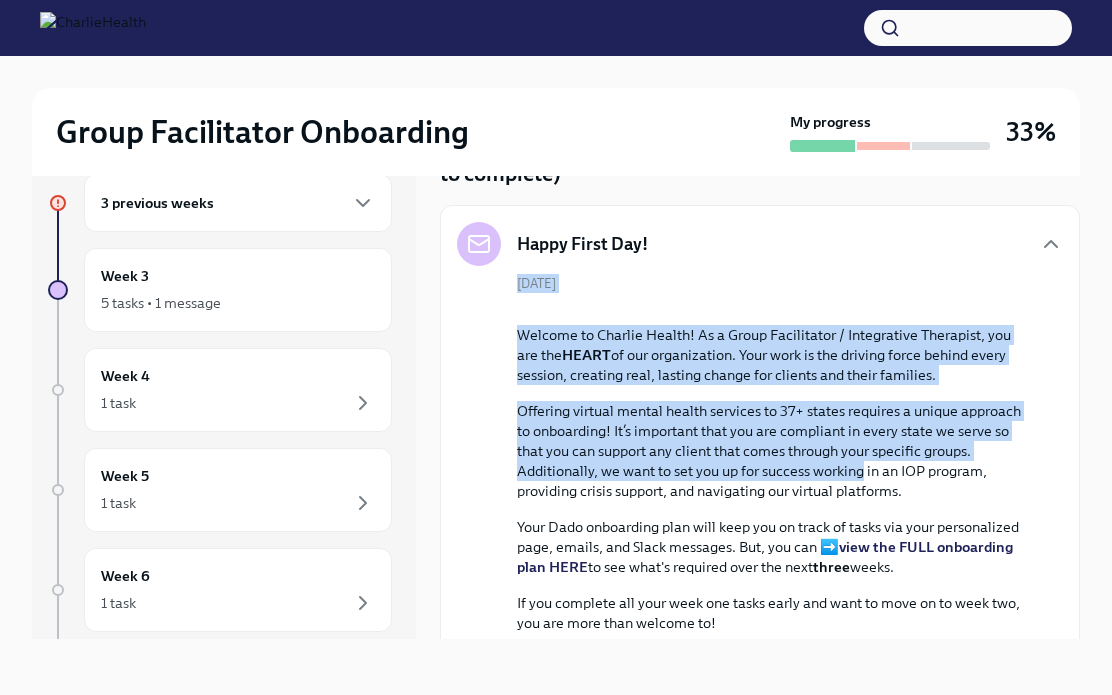 drag, startPoint x: 774, startPoint y: 334, endPoint x: 830, endPoint y: 629, distance: 300.26822 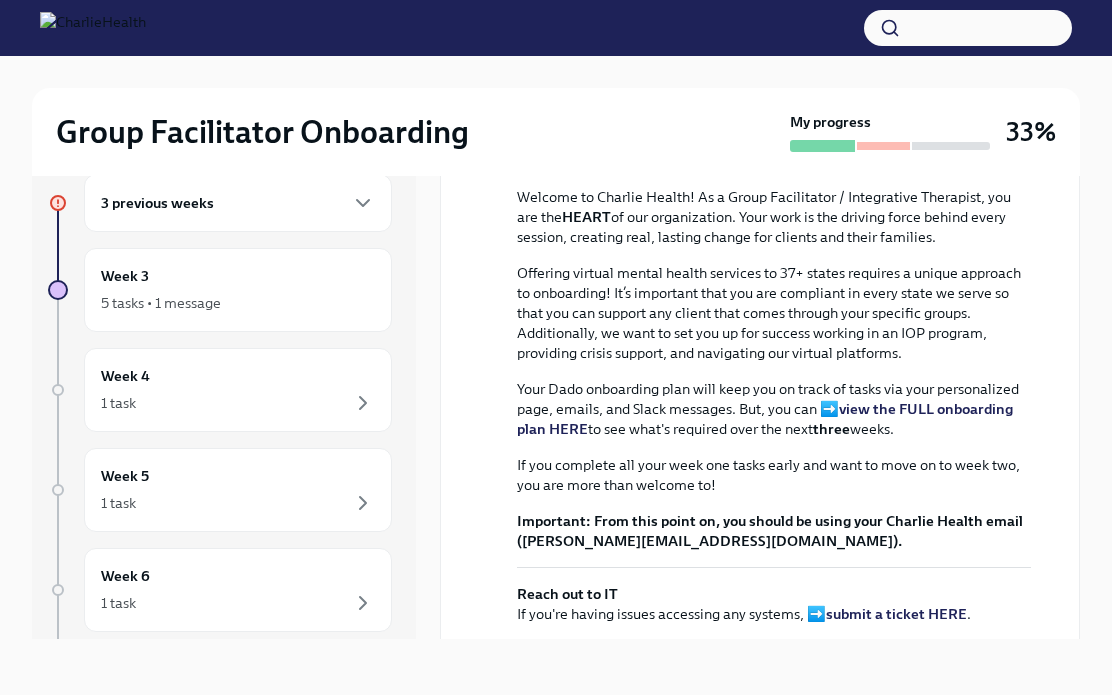 drag, startPoint x: 922, startPoint y: 562, endPoint x: 943, endPoint y: 545, distance: 27.018513 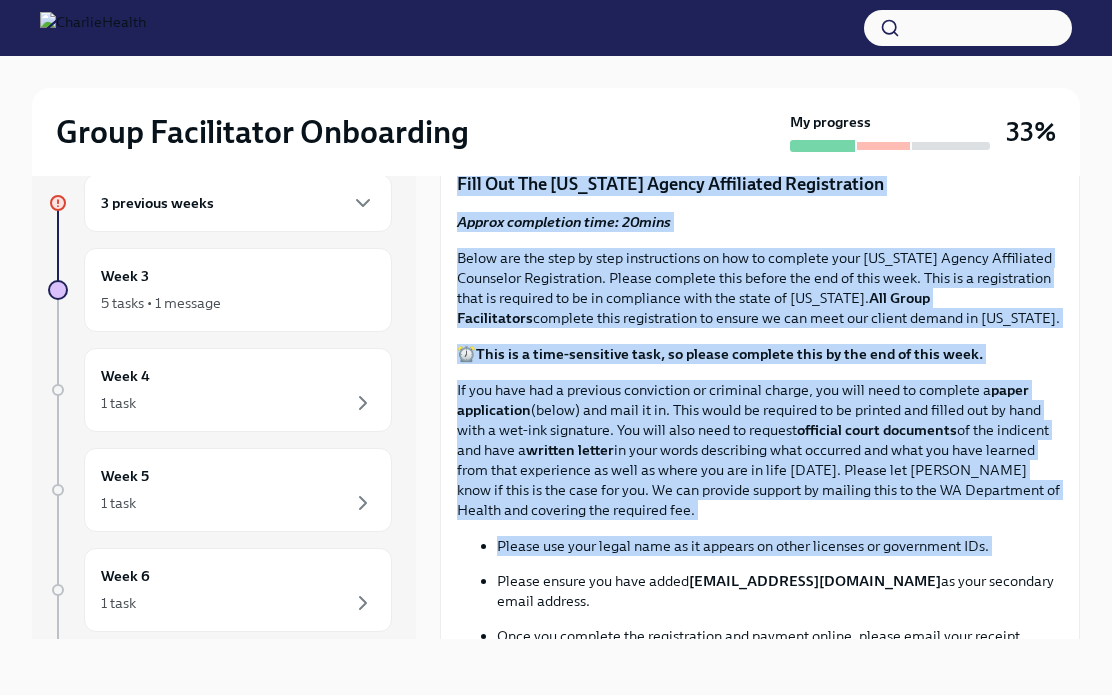 scroll, scrollTop: 1550, scrollLeft: 0, axis: vertical 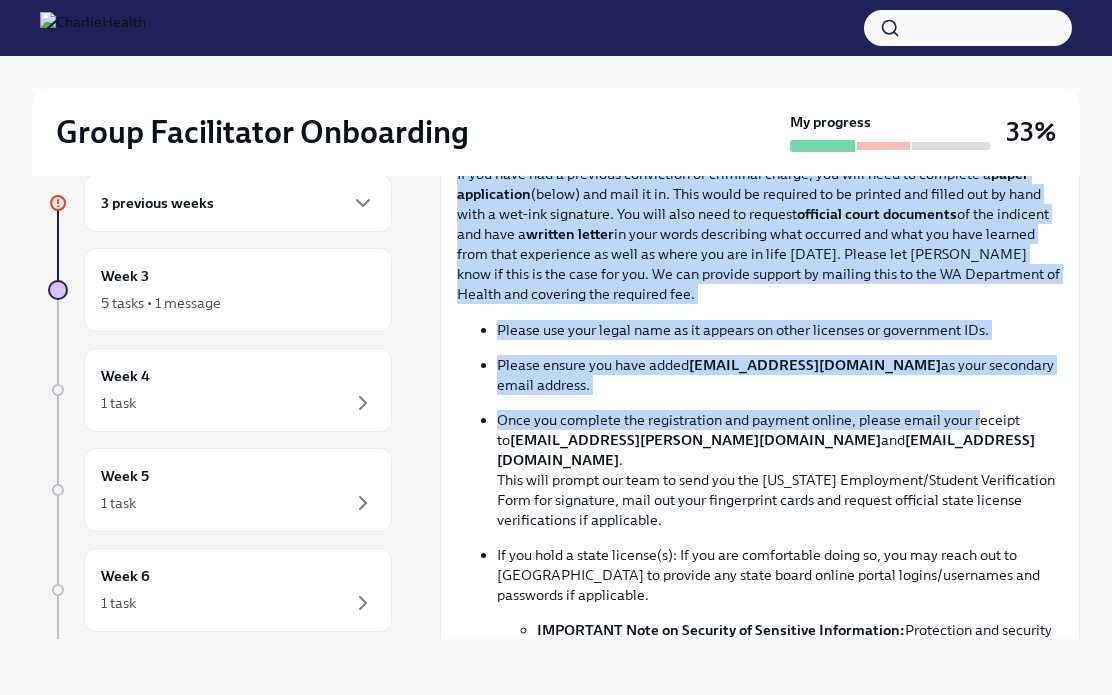 drag, startPoint x: 1000, startPoint y: 498, endPoint x: 961, endPoint y: 577, distance: 88.10221 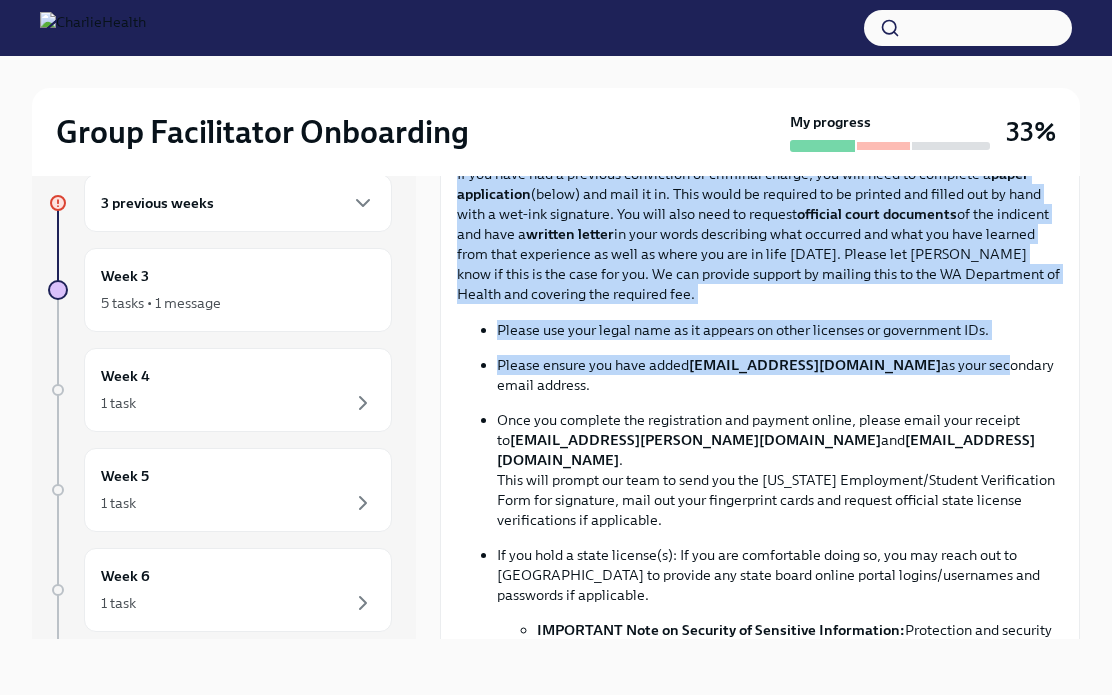 click on "If you have had a previous conviction or criminal charge, you will need to complete a  paper application  (below) and mail it in. This would be required to be printed and filled out by hand with a wet-ink signature. You will also need to request  official court documents  of the indicent and have a  written letter  in your words describing what occurred and what you have learned from that experience as well as where you are in life today. Please let Corielle Edmonds know if this is the case for you. We can provide support by mailing this to the WA Department of Health and covering the required fee." at bounding box center [760, 234] 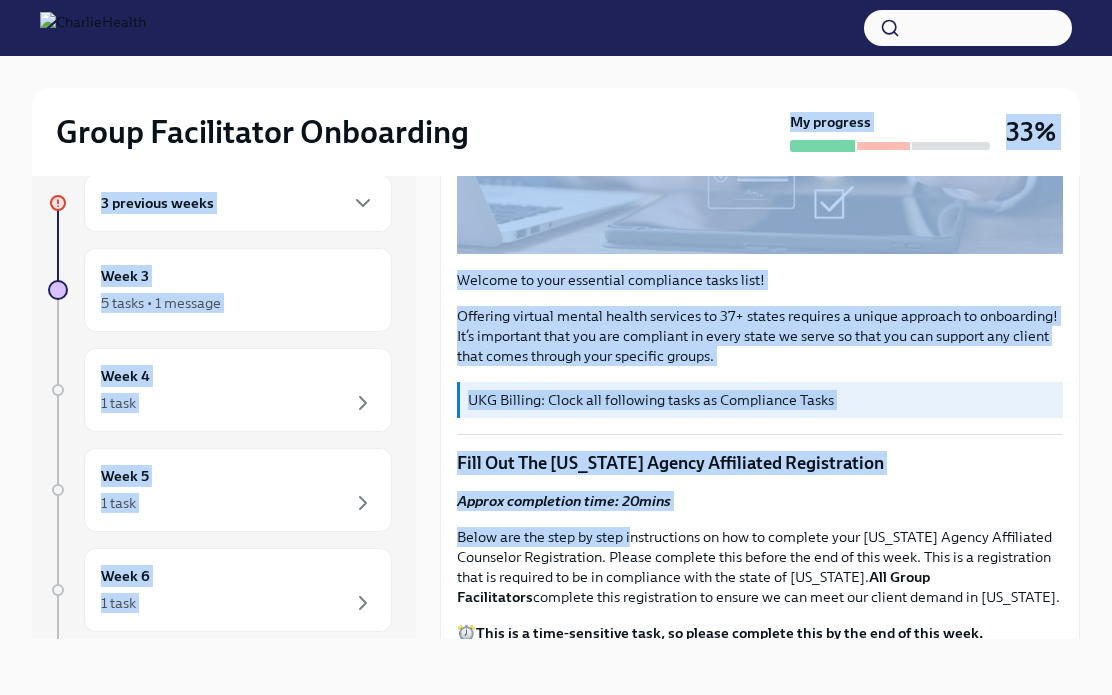 scroll, scrollTop: 943, scrollLeft: 0, axis: vertical 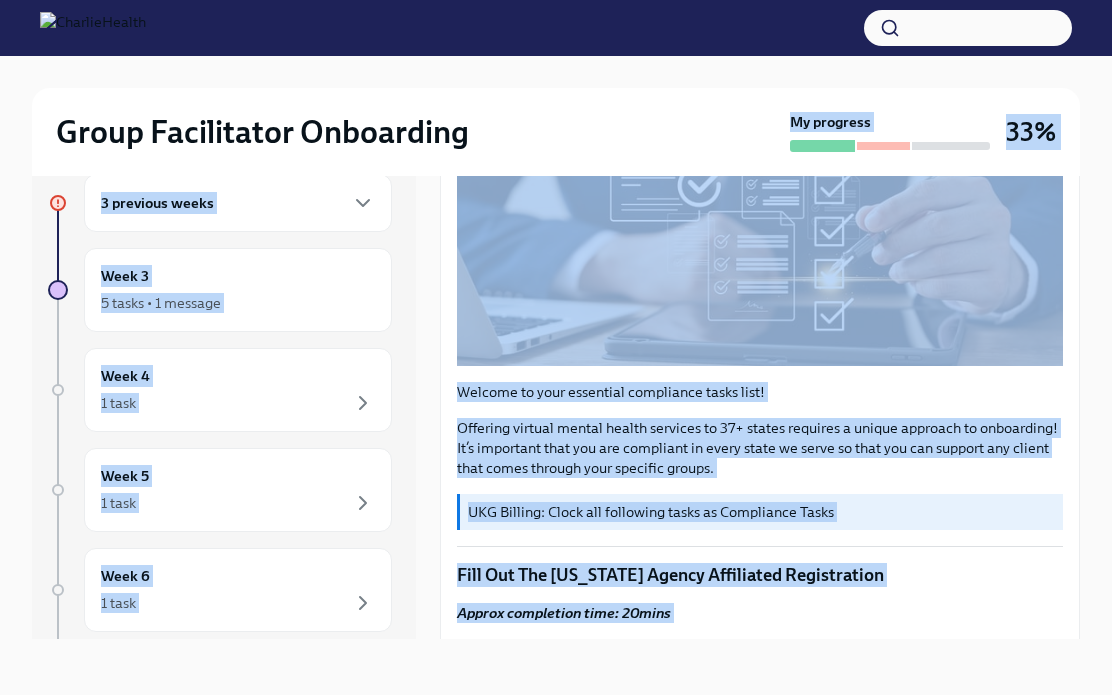 drag, startPoint x: 624, startPoint y: 250, endPoint x: 575, endPoint y: 164, distance: 98.9798 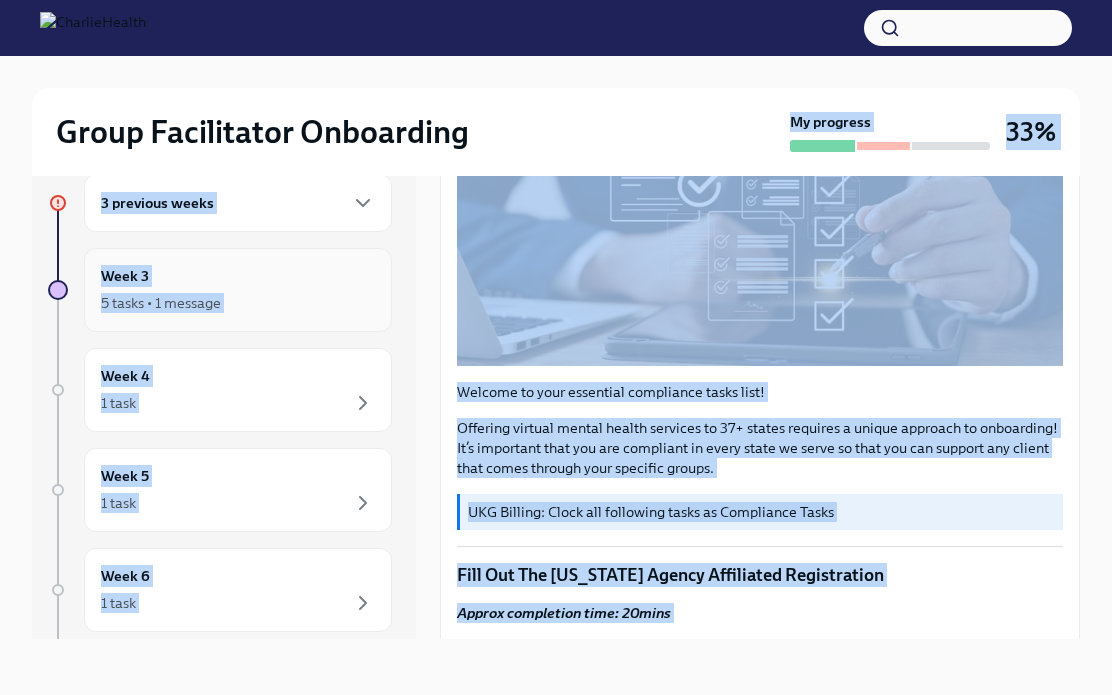 click on "5 tasks • 1 message" at bounding box center [238, 303] 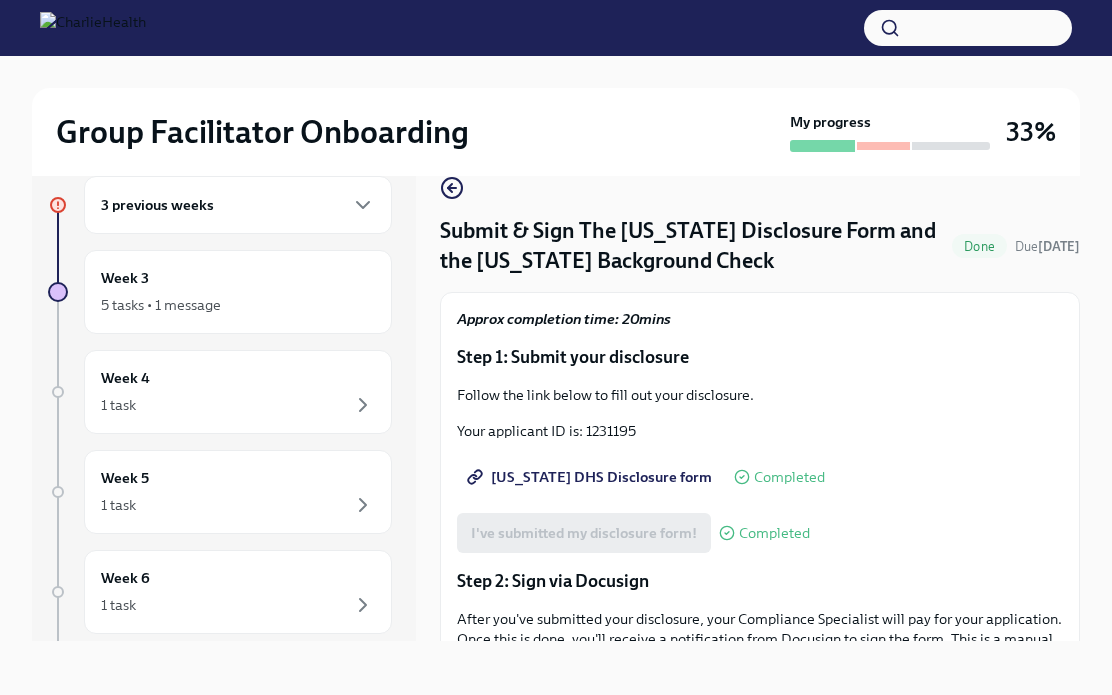scroll, scrollTop: 34, scrollLeft: 0, axis: vertical 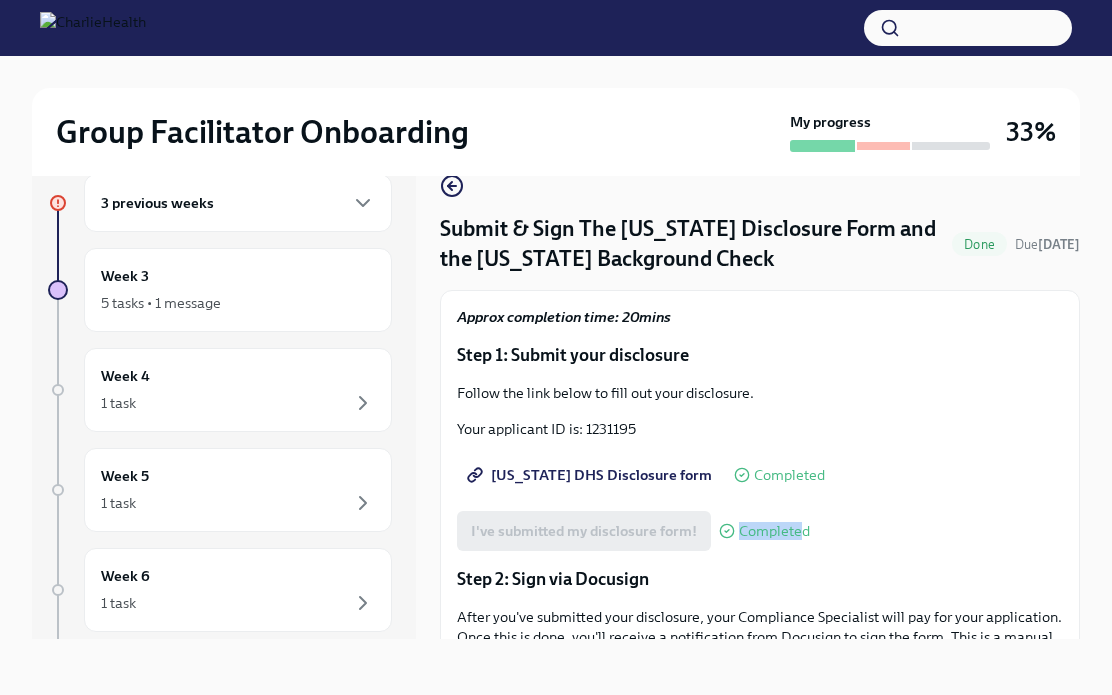 drag, startPoint x: 804, startPoint y: 501, endPoint x: 804, endPoint y: 519, distance: 18 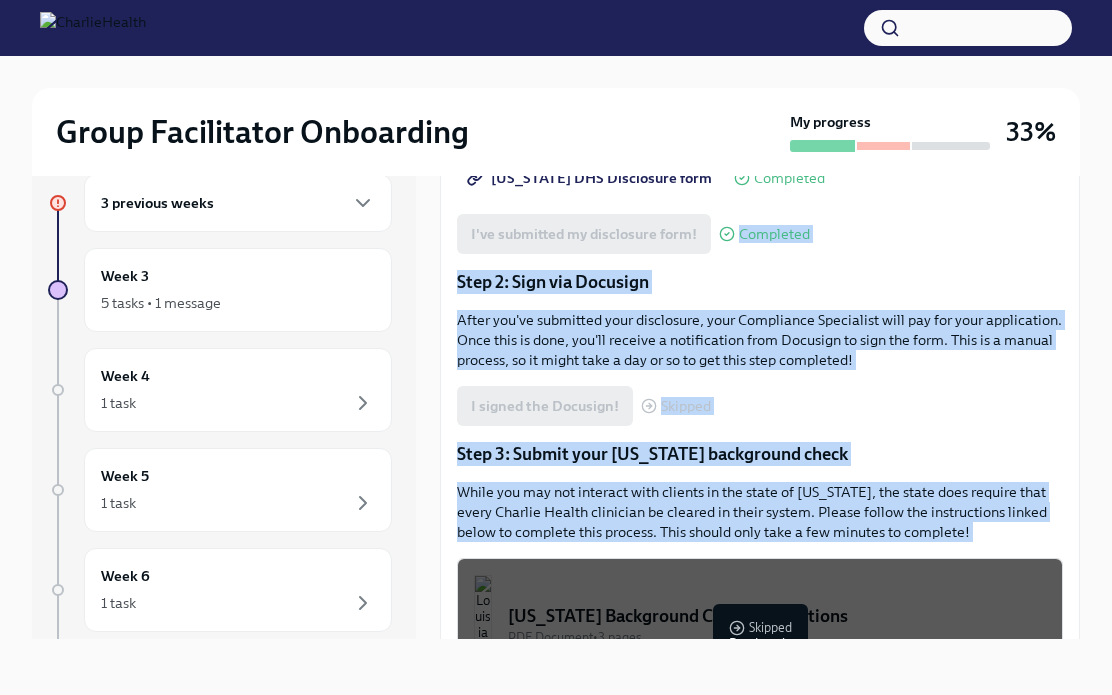 drag, startPoint x: 804, startPoint y: 519, endPoint x: 807, endPoint y: 623, distance: 104.04326 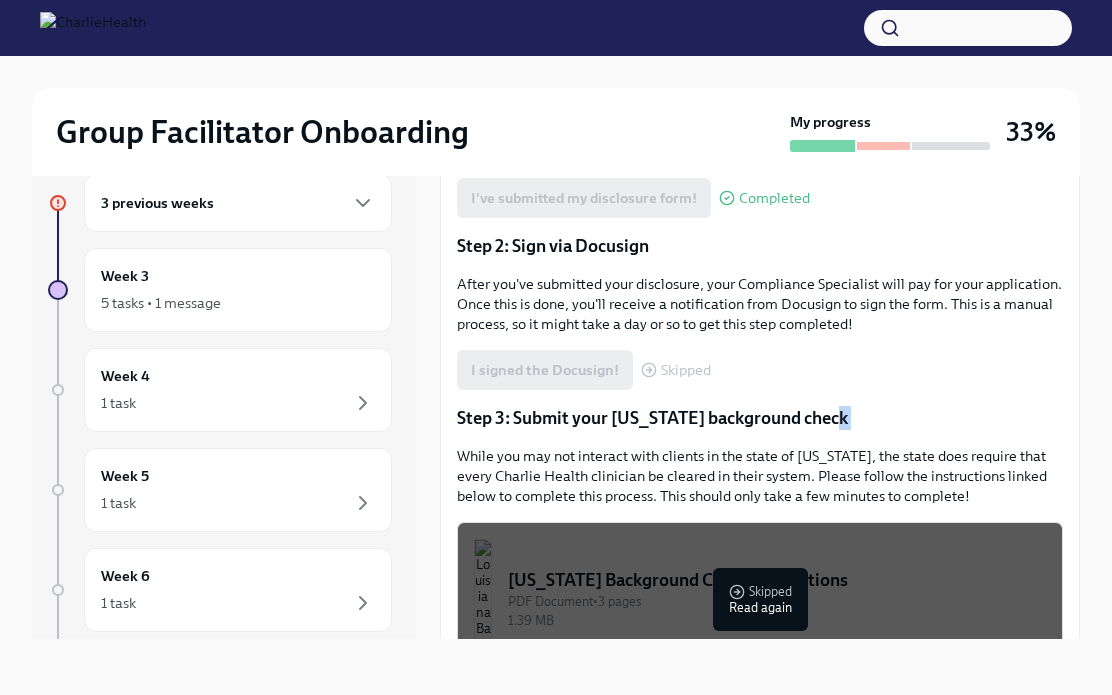 click on "Approx completion time: 20mins Step 1: Submit your disclosure Follow the link below to fill out your disclosure.
Your applicant ID is: 1231195 Utah DHS Disclosure form Completed I've submitted my disclosure form! Completed Step 2: Sign via Docusign After you've submitted your disclosure, your Compliance Specialist will pay for your application. Once this is done, you'll receive a notification from Docusign to sign the form. This is a manual process, so it might take a day or so to get this step completed! I signed the Docusign! Skipped Step 3: Submit your Louisiana background check While you may not interact with clients in the state of Louisiana, the state does require that every Charlie Health clinician be cleared in their system. Please follow the instructions linked below to complete this process. This should only take a few minutes to complete! Louisiana Background Check Instructions PDF Document  •  3 pages 1.39 MB Skipped Read again I have submitted my LA background check Skipped" at bounding box center [760, 387] 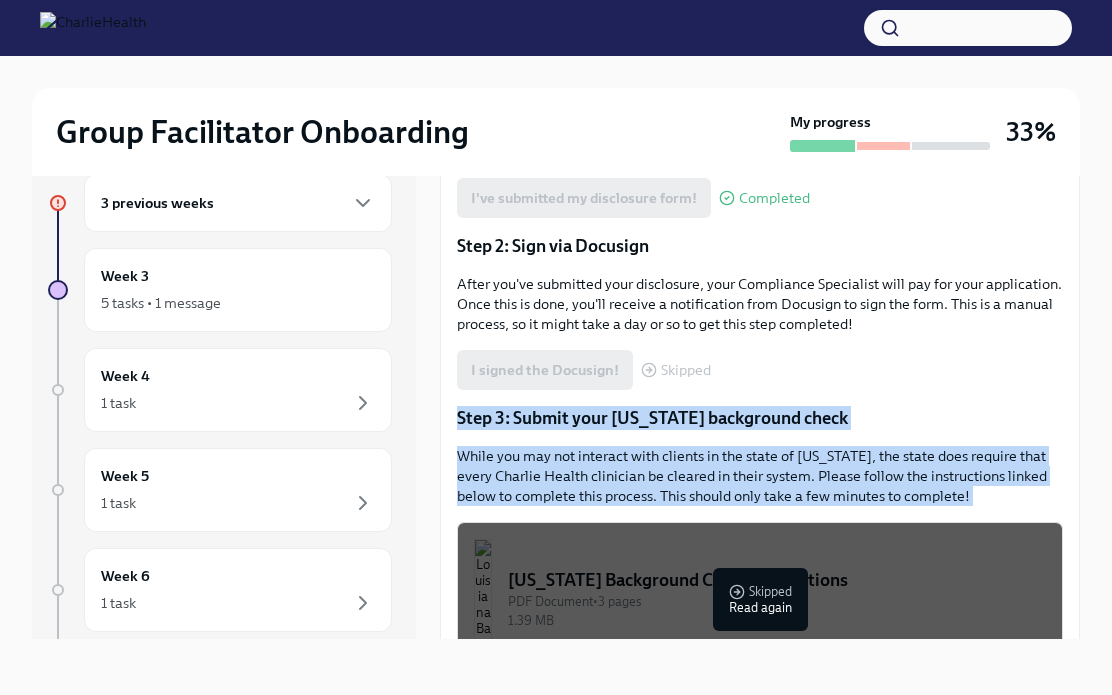 drag, startPoint x: 857, startPoint y: 362, endPoint x: 872, endPoint y: 606, distance: 244.46063 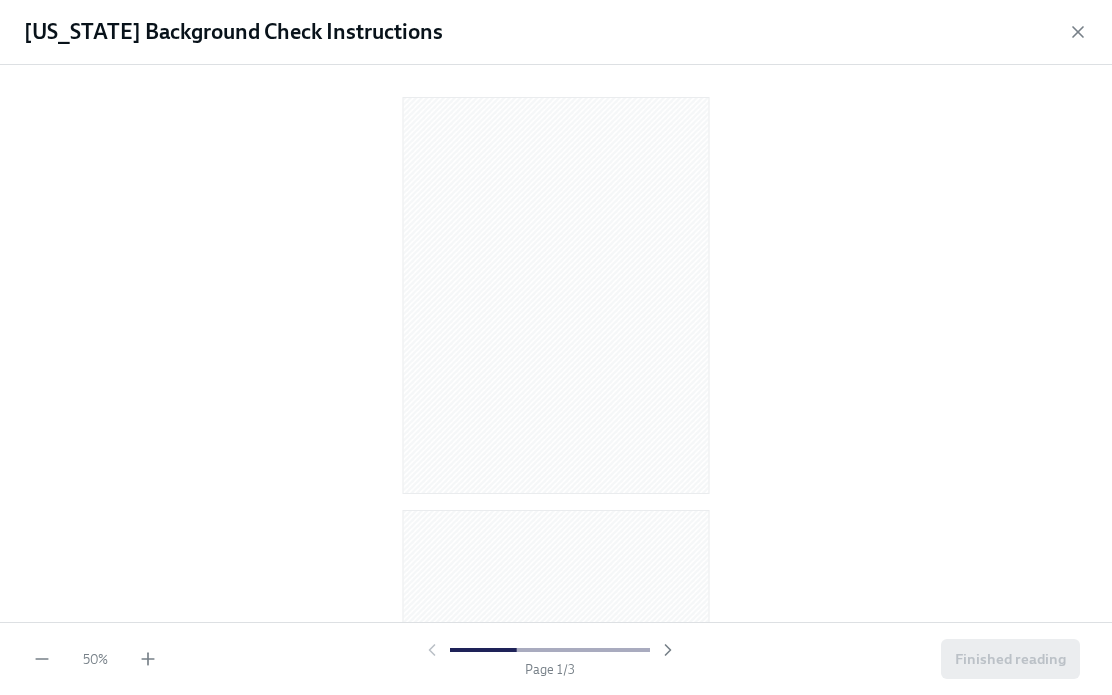 click at bounding box center [556, 339] 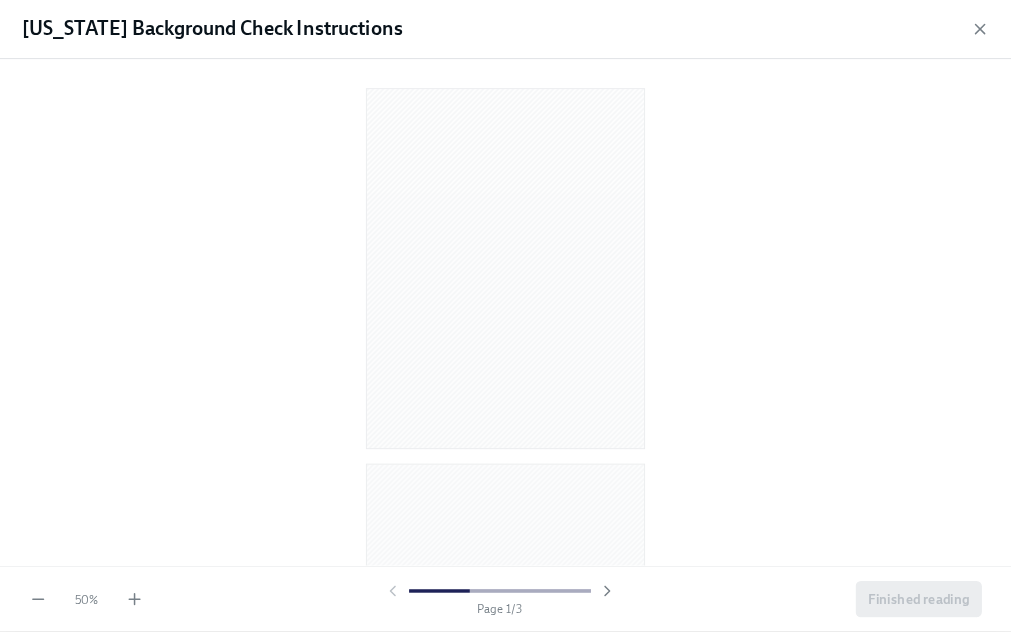 scroll, scrollTop: 34, scrollLeft: 0, axis: vertical 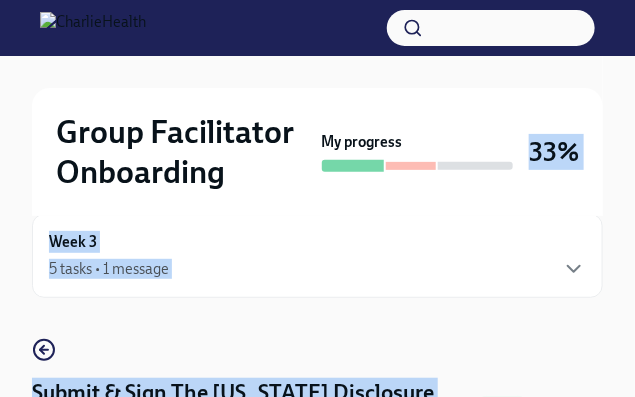 drag, startPoint x: 404, startPoint y: 211, endPoint x: 443, endPoint y: 389, distance: 182.2224 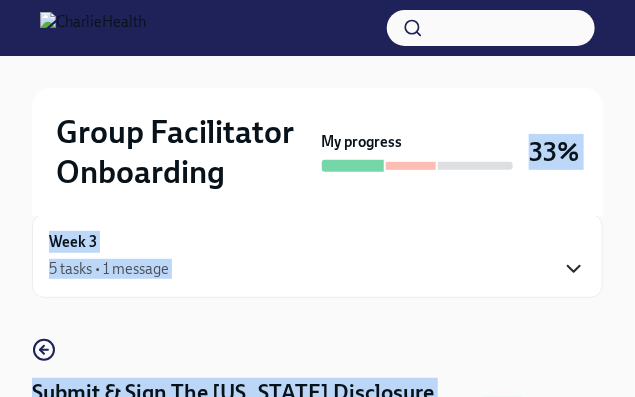 click 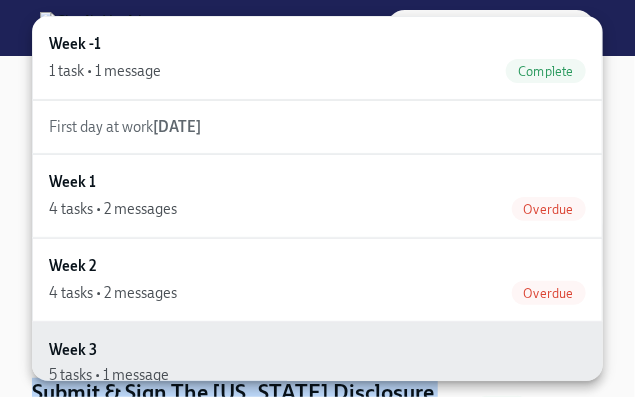 click on "Week 2 4 tasks • 2 messages Overdue" at bounding box center [317, 280] 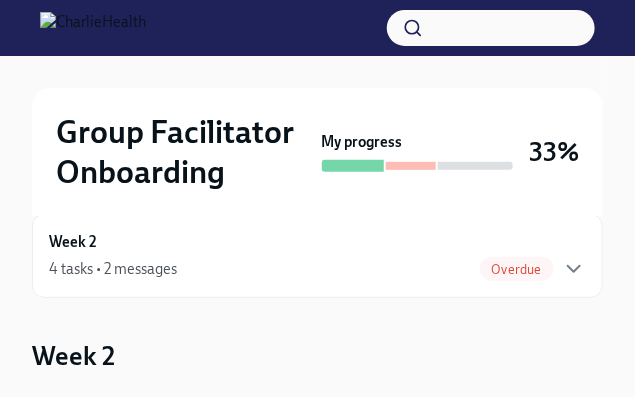 click on "Group Facilitator Onboarding My progress 33% Week 2 4 tasks • 2 messages Overdue Week 2 Happy Week Two! You made it to Week Two of onboarding! Congrats!
If you haven't completed all of your Week One task... Overdue Week Two: Get To Know Your Role (~4 hours to complete) Due  a day ago Overdue Week Two: Core Processes (~1.25 hours to complete) Due  a day ago Overdue Week Two: Compliance Crisis Response (~1.5 hours to complete) Due  a day ago Week Two Onboarding Recap! Happy Friday! Week Two of Charlie Health onboarding is wrapping up and you've proven to be an ALLSTA... Completed tasks Contacts Maggie Greenawalt Clinical Onboarding Specialist maggie.greenawalt@charliehealth.com Priscilla Cerdas Group Quality Supervisor priscilla.cerdas@charliehealth.com Resources Group Facilitator Resource Guide UKG Billing and Time Sheet Resource How to Submit an IT Ticket GF Onboarding Checklist" at bounding box center [317, 682] 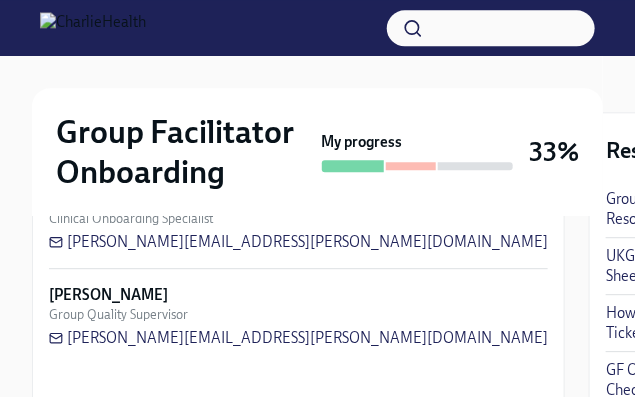 scroll, scrollTop: 937, scrollLeft: 0, axis: vertical 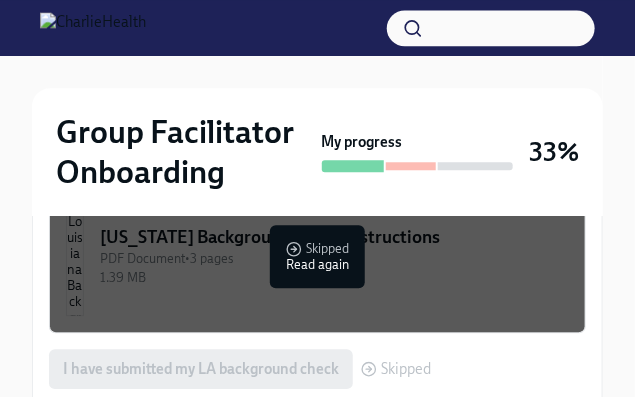 click on "PDF Document  •  3 pages" at bounding box center (334, 258) 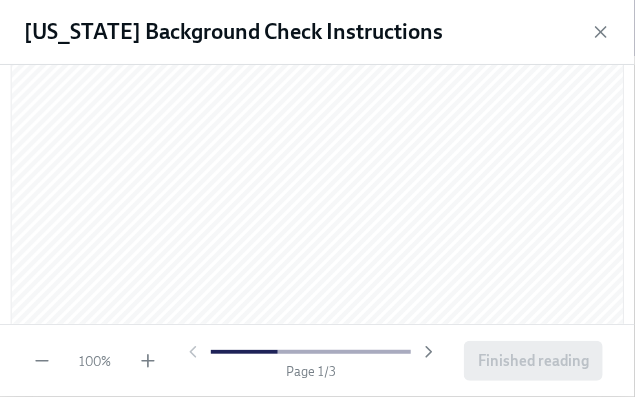 scroll, scrollTop: 137, scrollLeft: 0, axis: vertical 